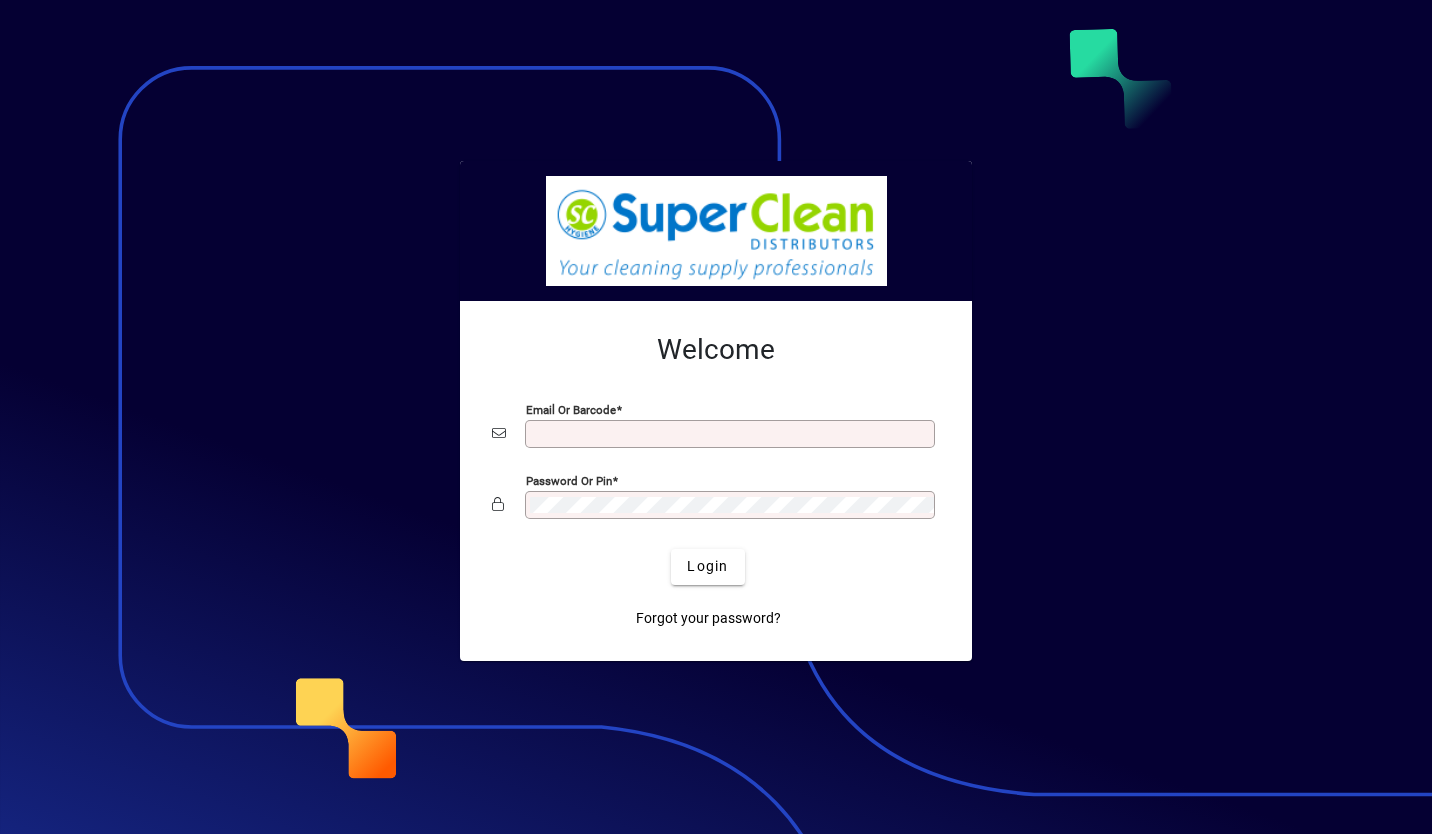 scroll, scrollTop: 0, scrollLeft: 0, axis: both 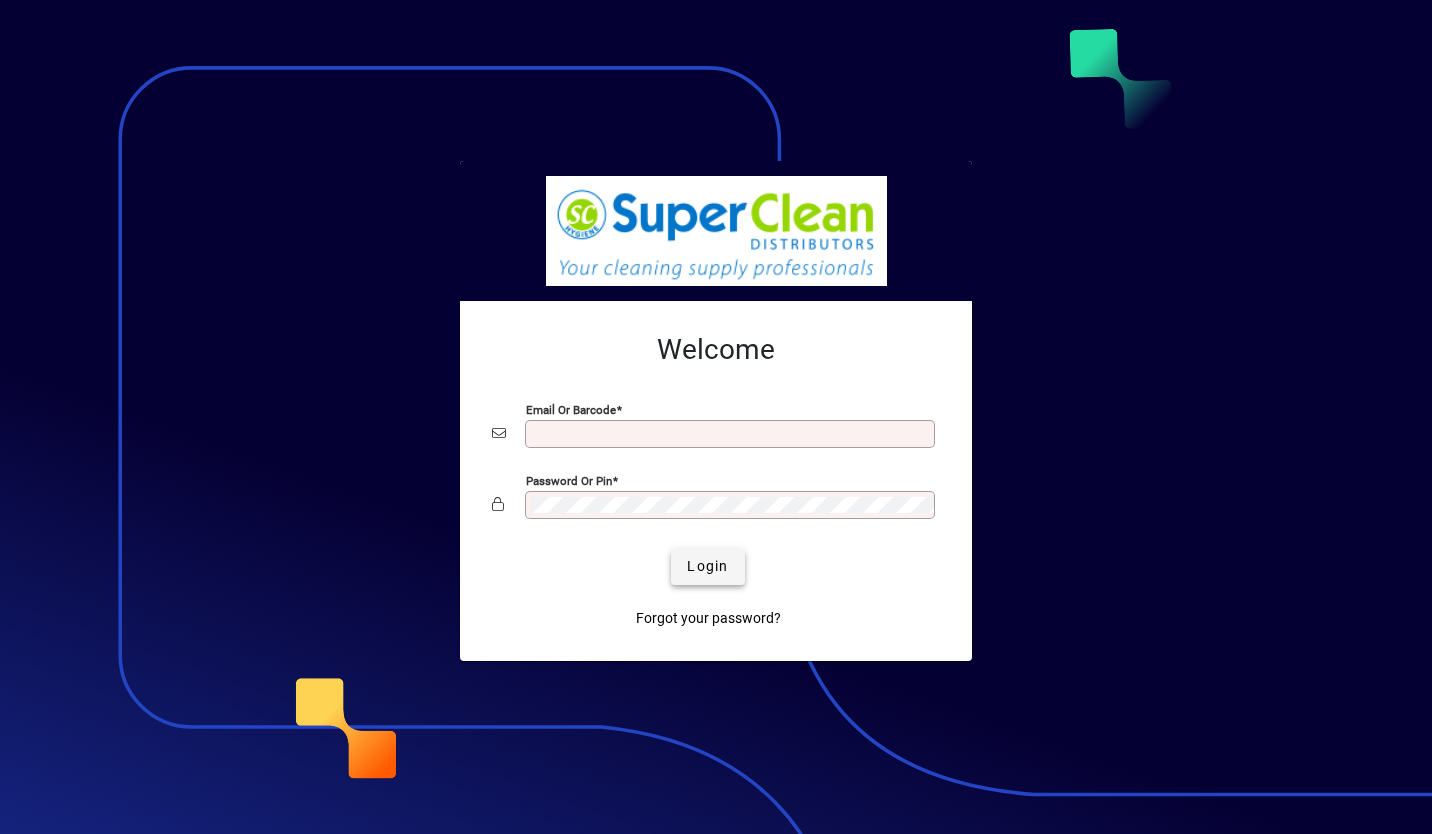 type on "**********" 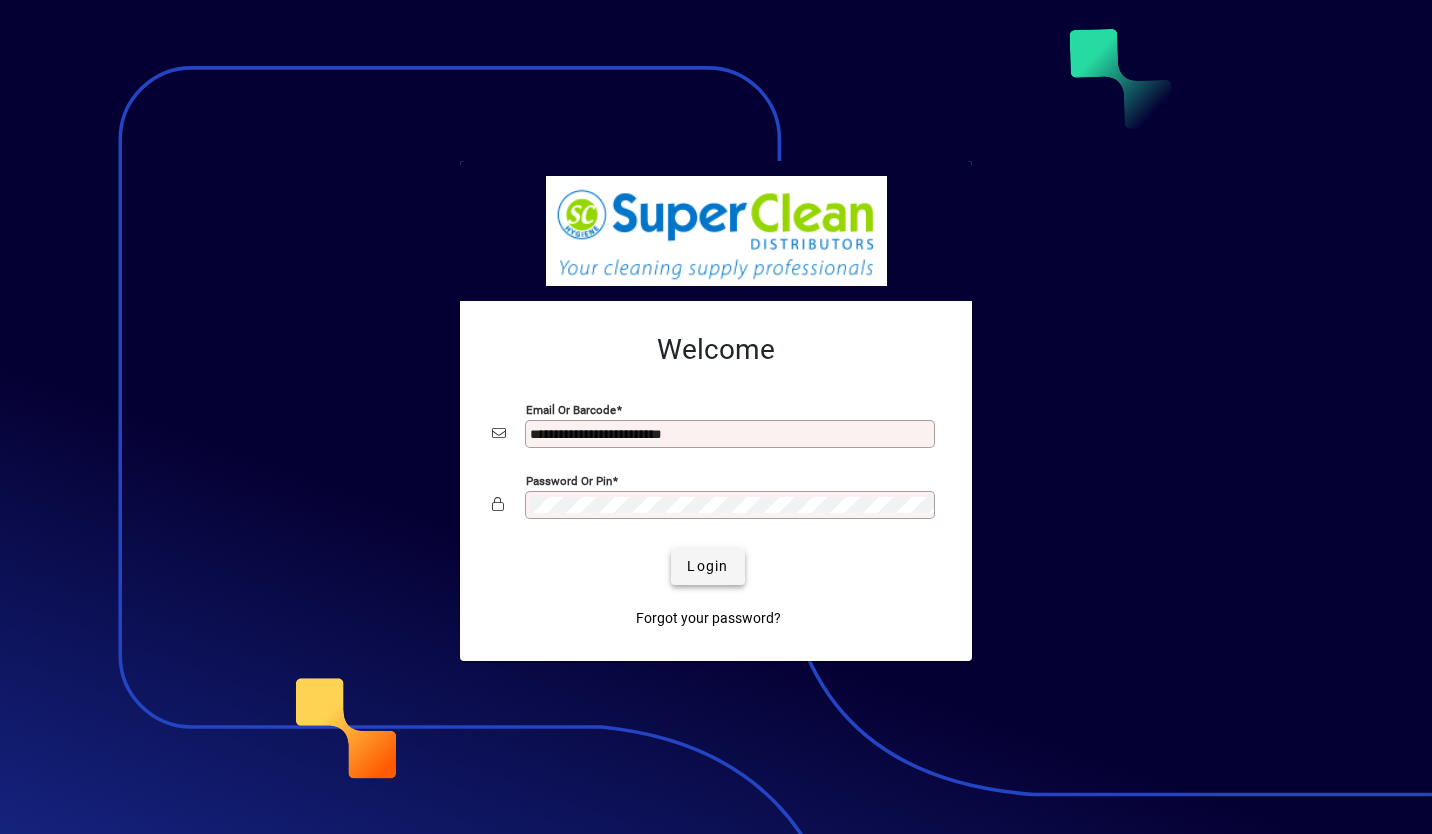 click on "Login" 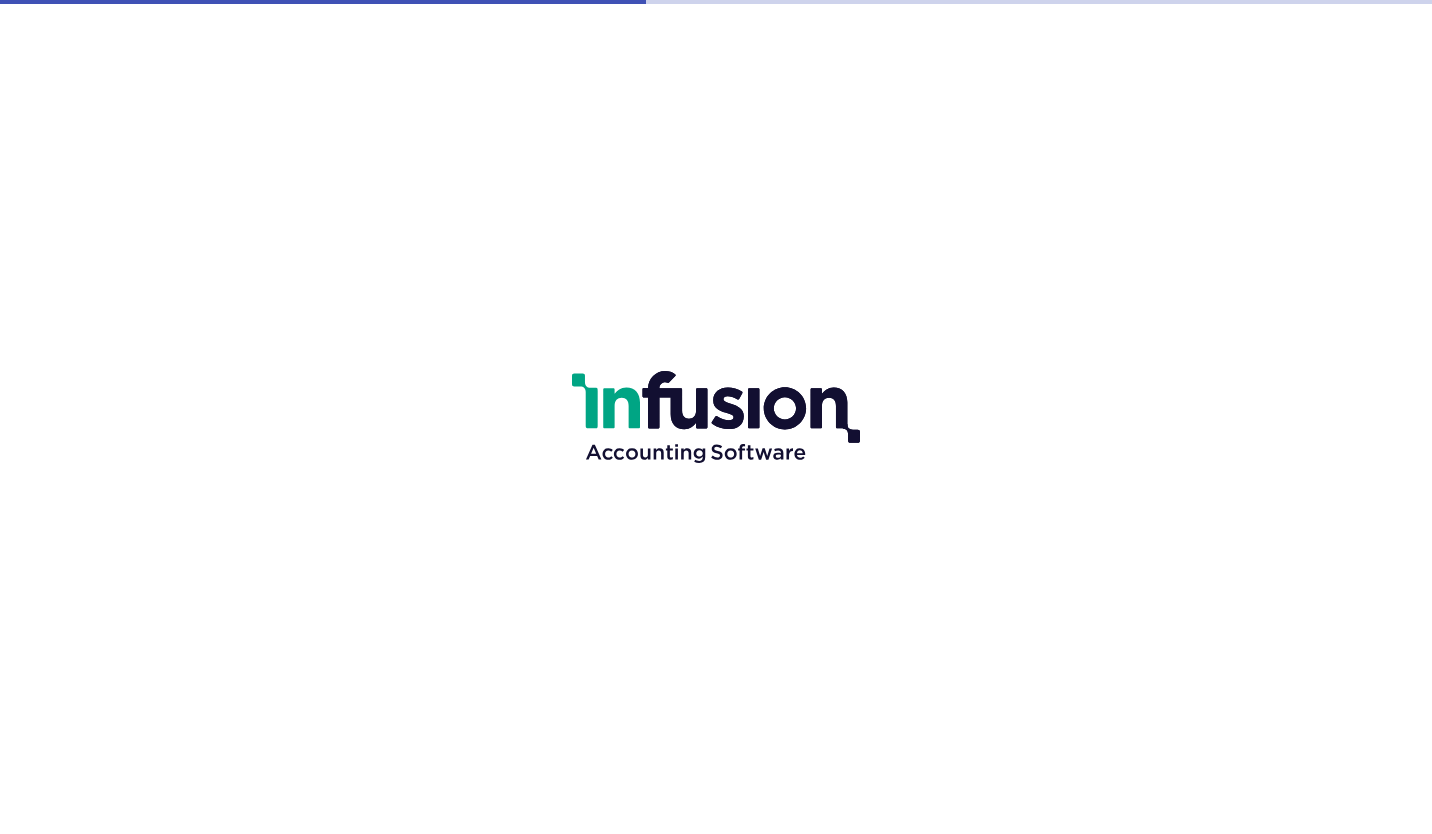 scroll, scrollTop: 0, scrollLeft: 0, axis: both 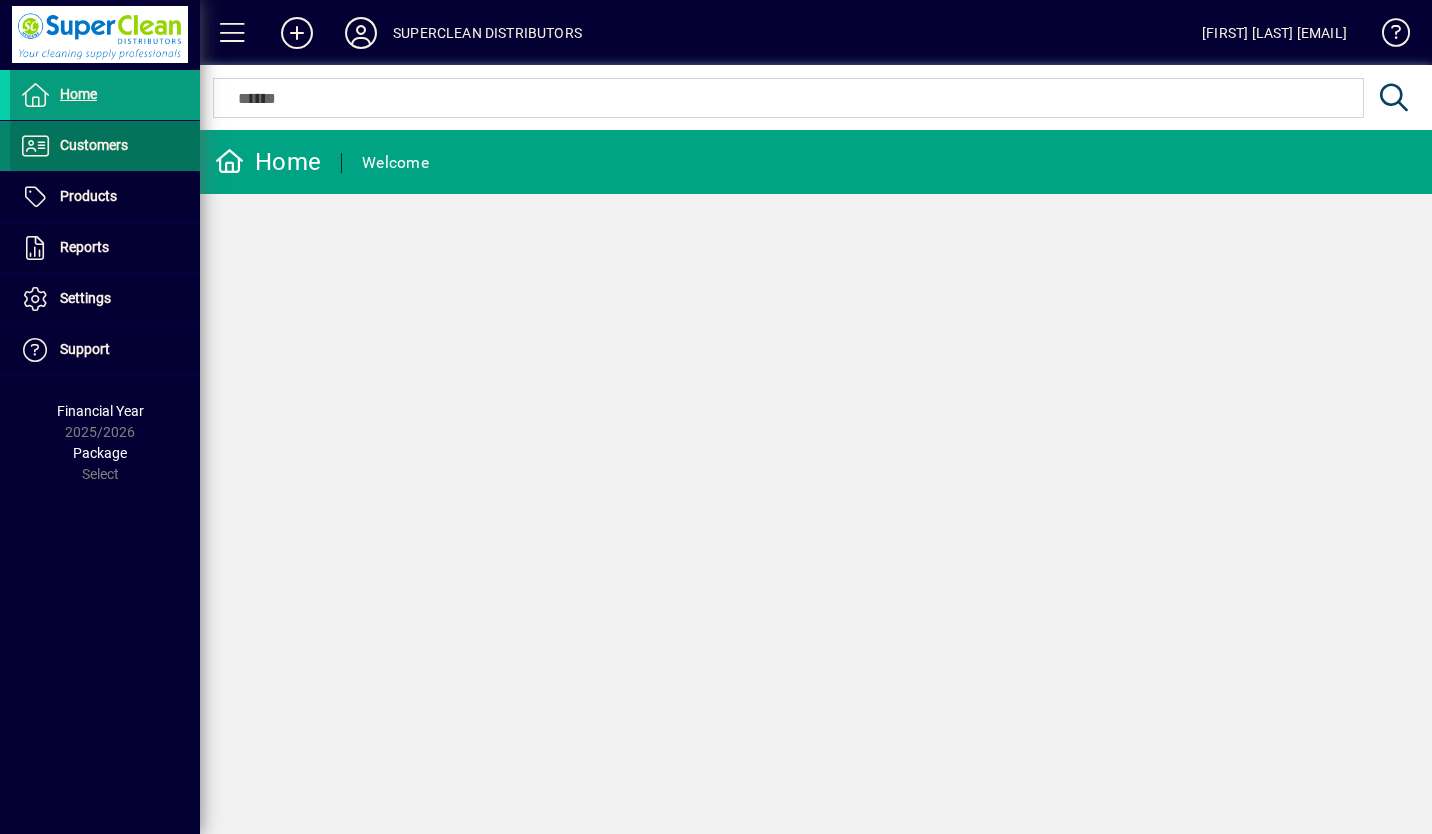 click on "Customers" at bounding box center (69, 146) 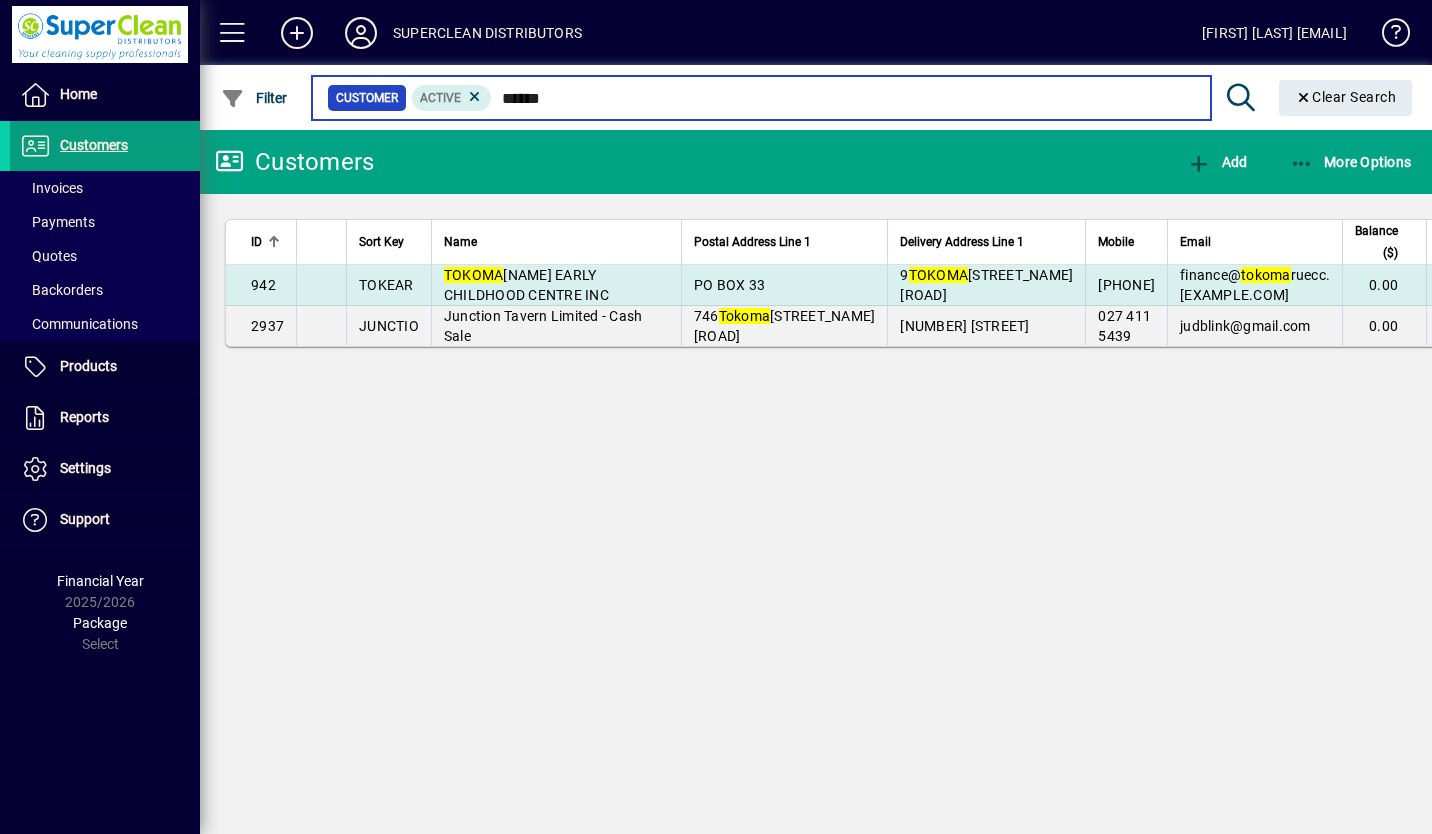 type on "******" 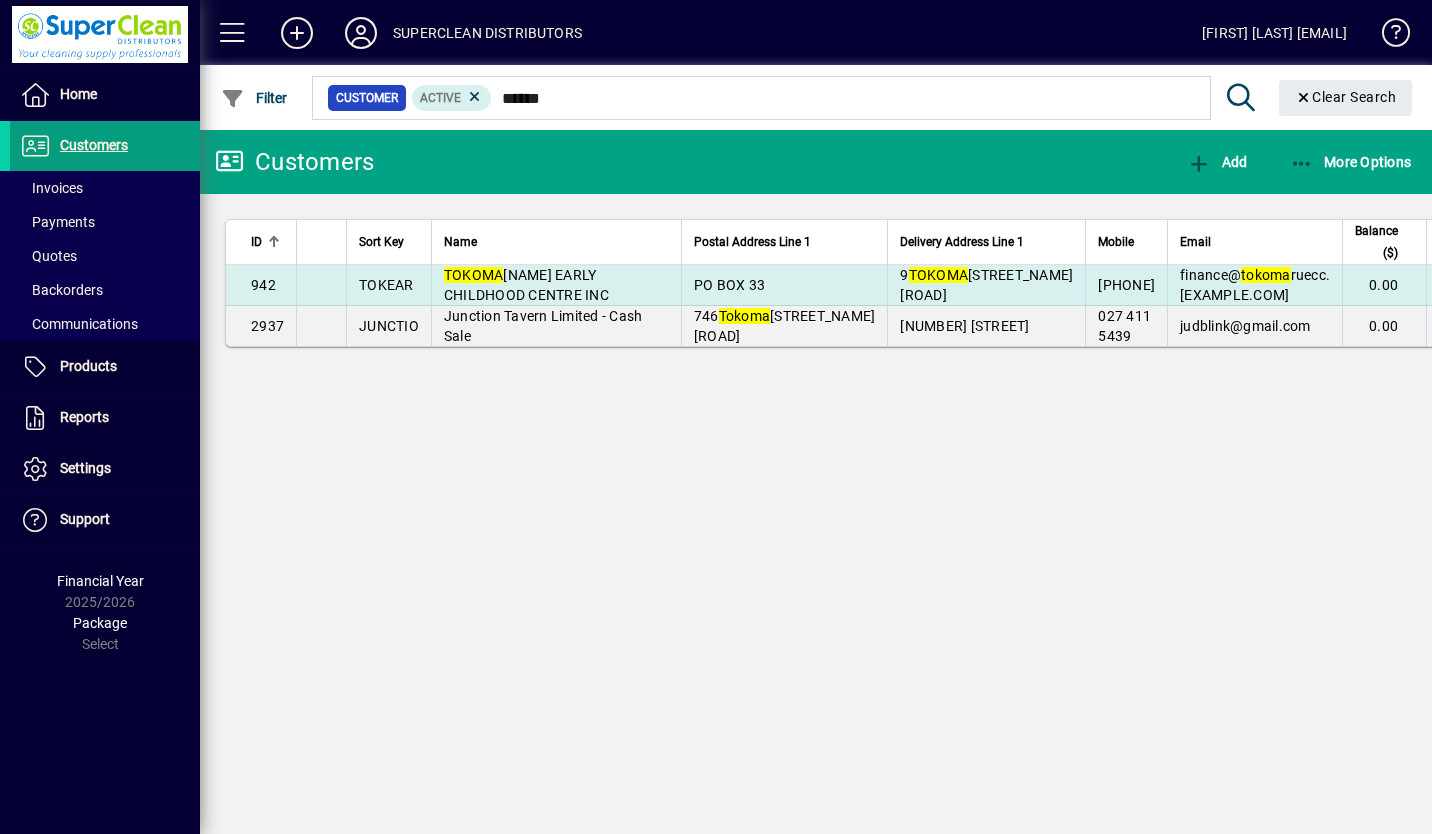 click on "TOKOMA RU EARLY CHILDHOOD CENTRE INC" at bounding box center [526, 285] 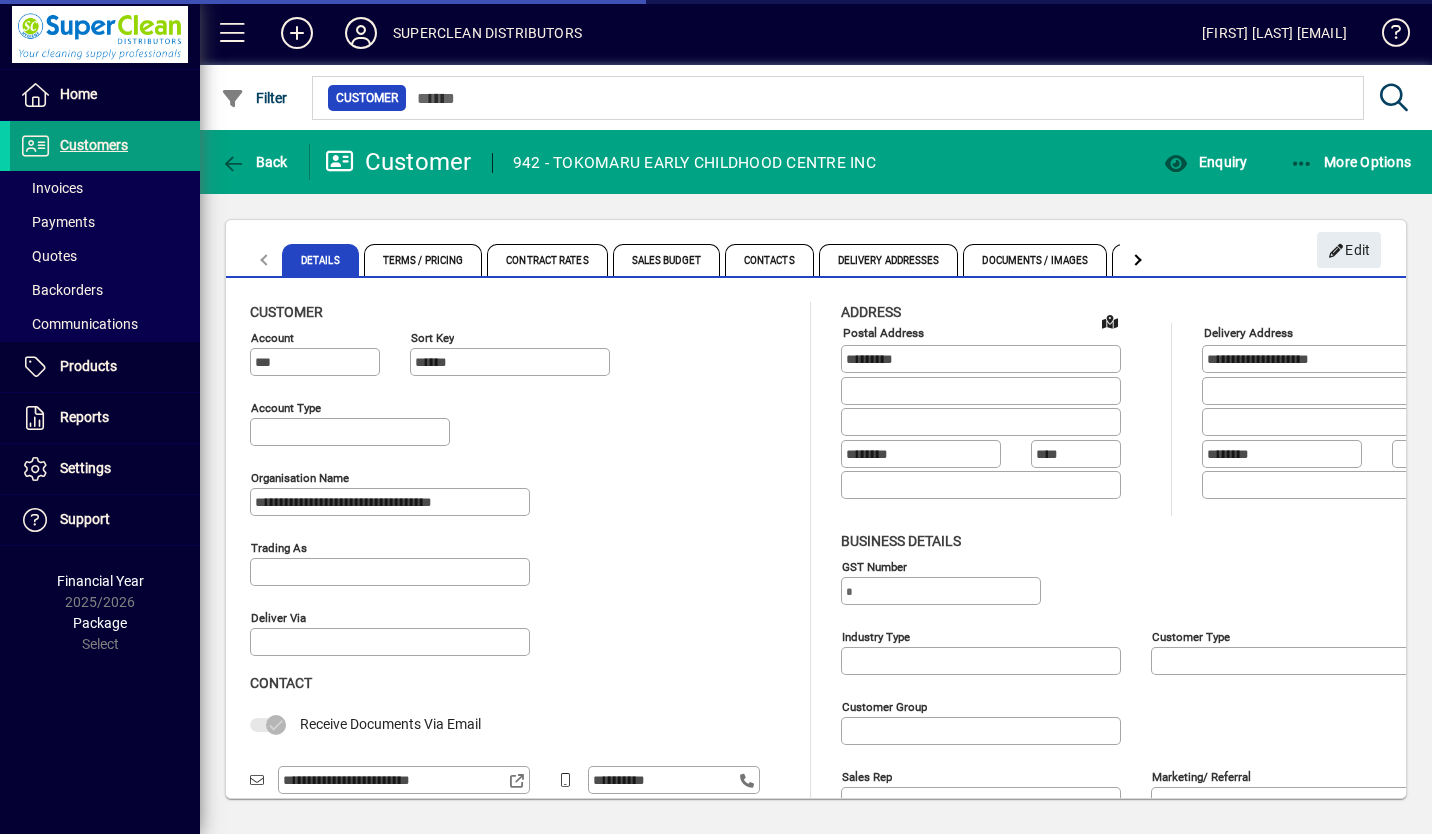 type on "**********" 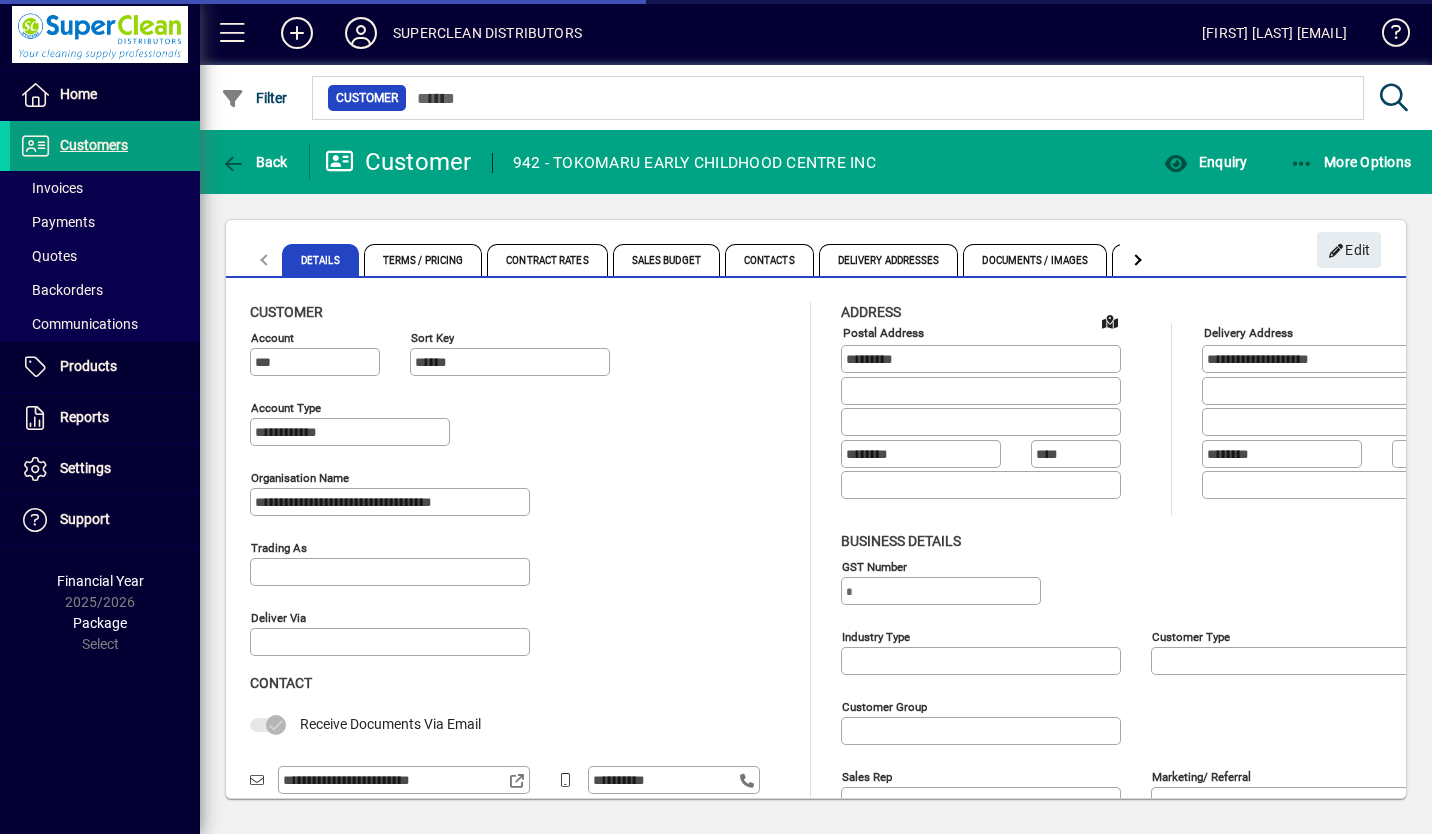 type on "**********" 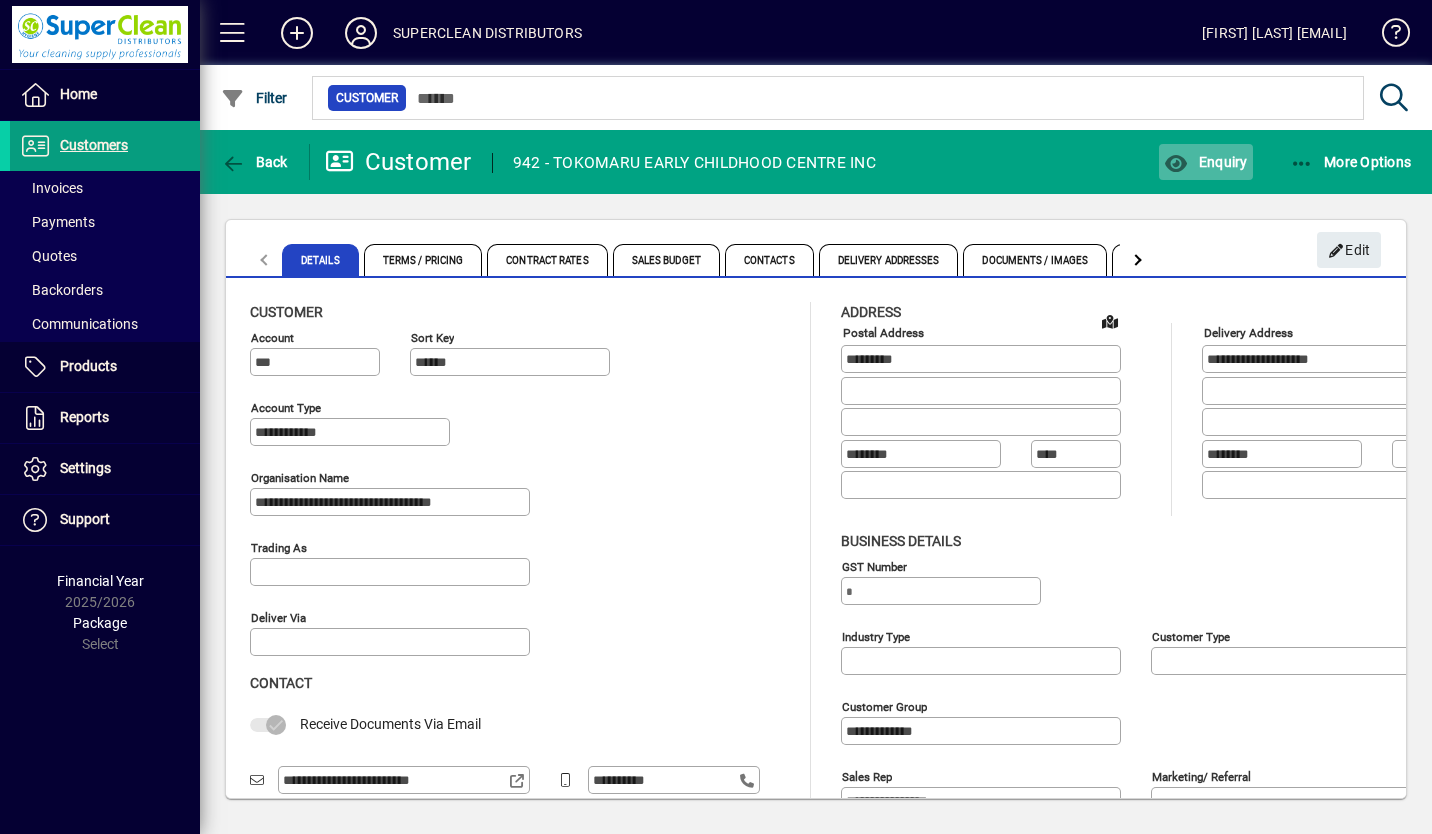 click on "Enquiry" 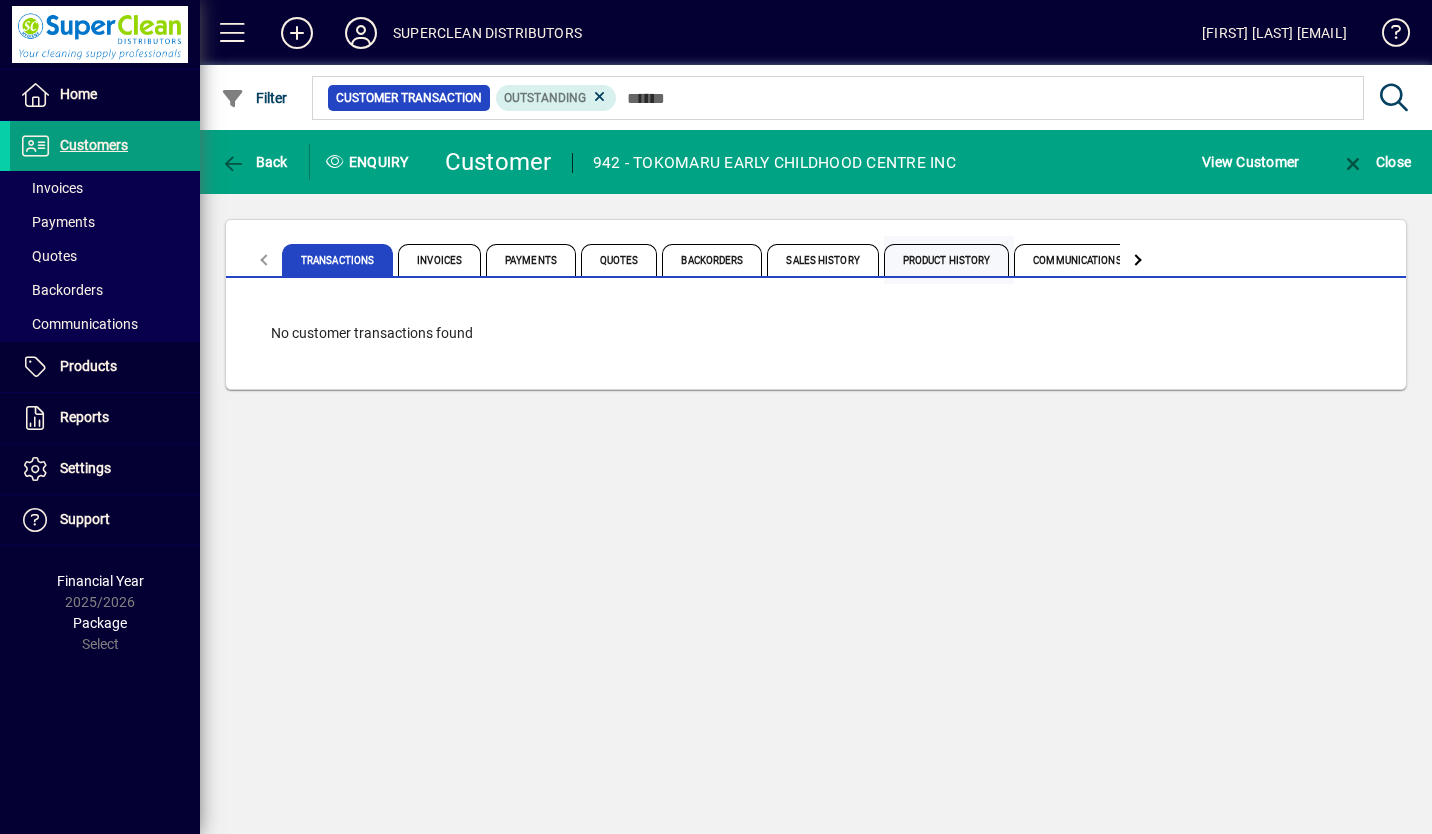 click on "Product History" at bounding box center (947, 260) 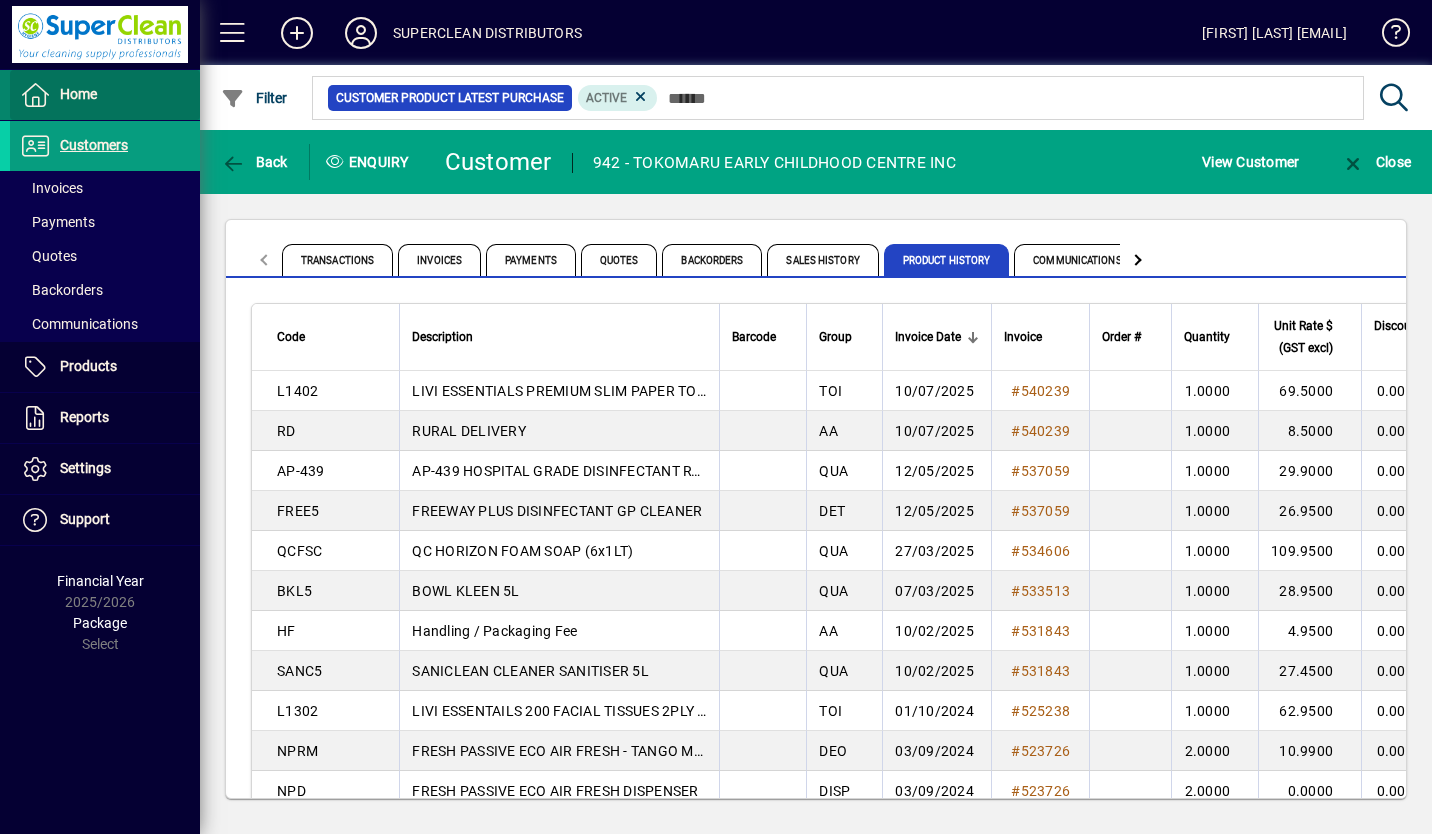 click at bounding box center (105, 95) 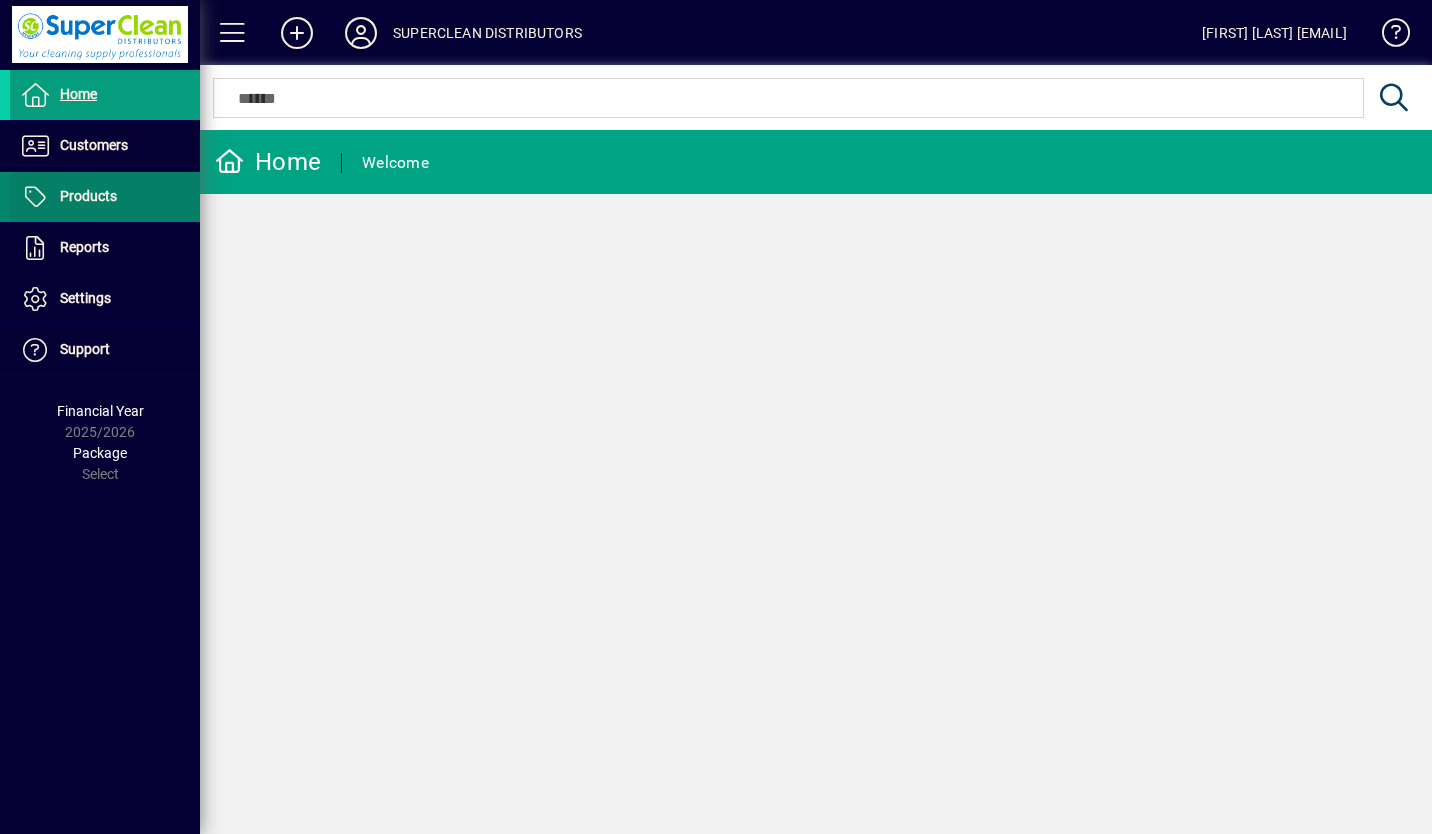 click on "Products" at bounding box center [88, 196] 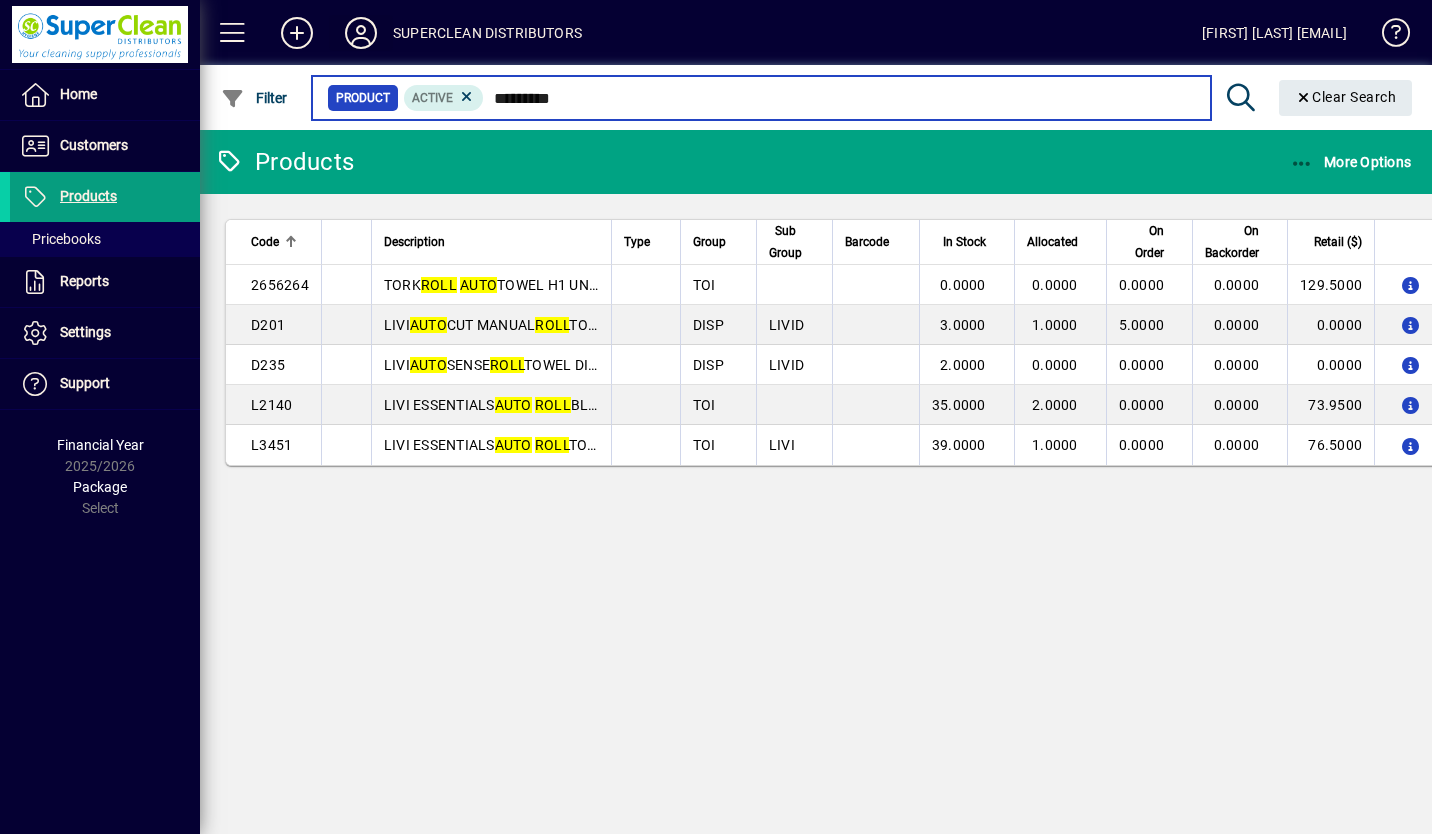 type on "*********" 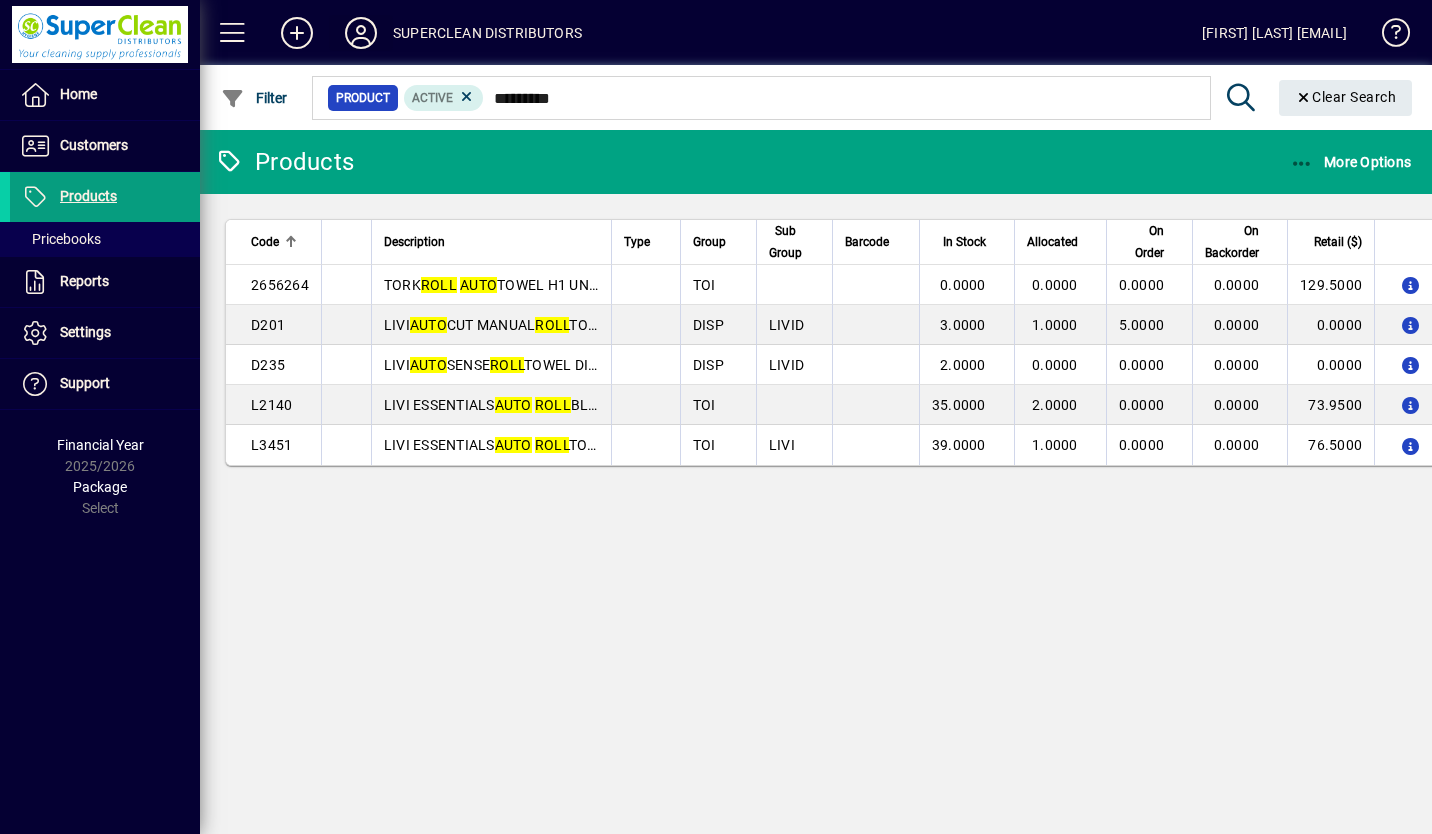 click 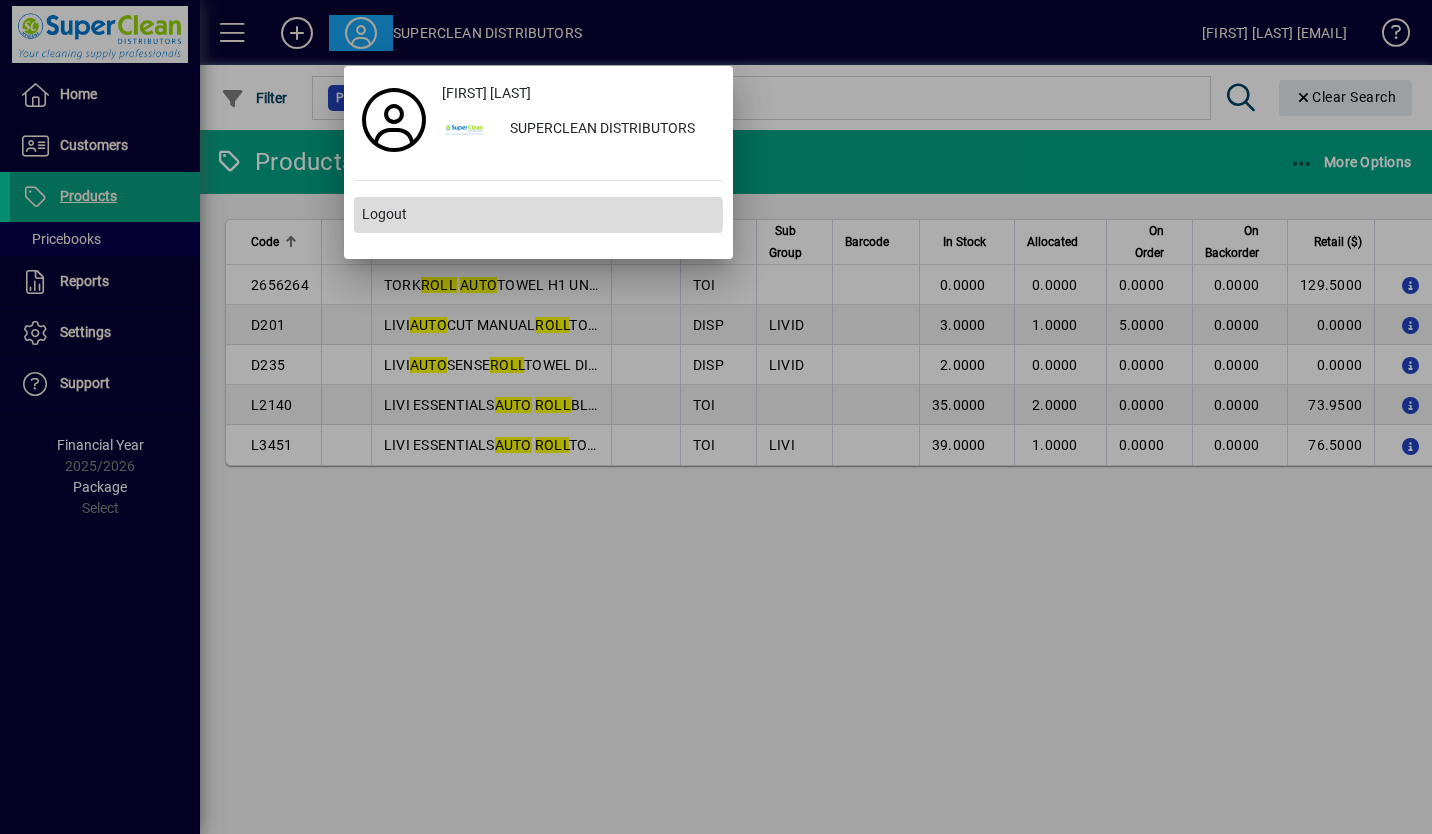 click on "Logout" at bounding box center (384, 214) 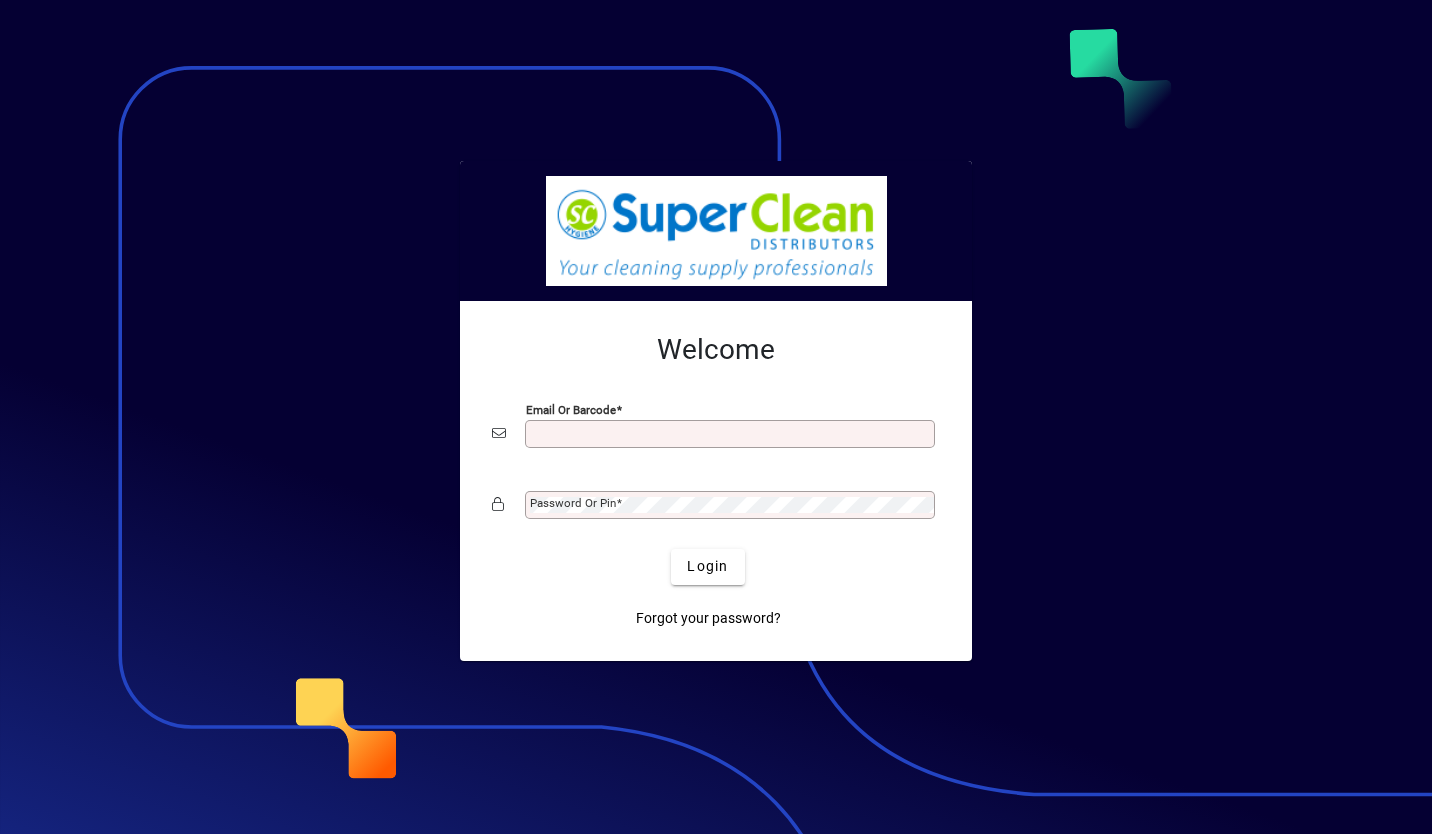 scroll, scrollTop: 0, scrollLeft: 0, axis: both 